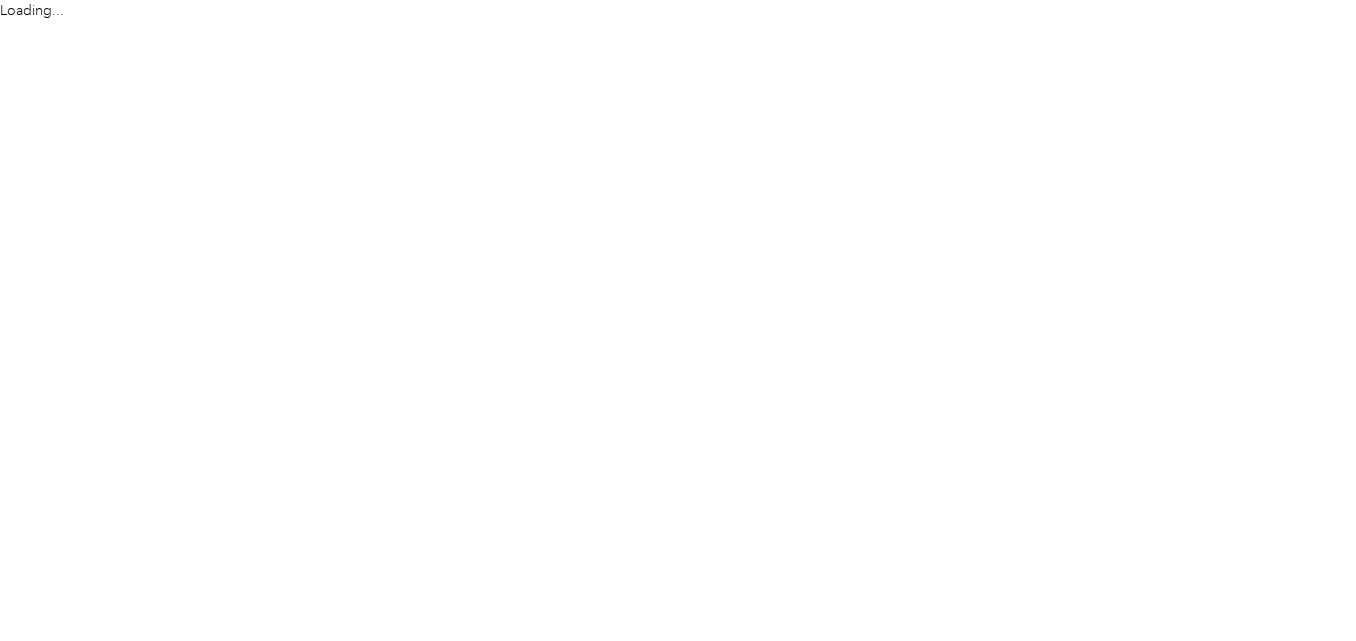 scroll, scrollTop: 0, scrollLeft: 0, axis: both 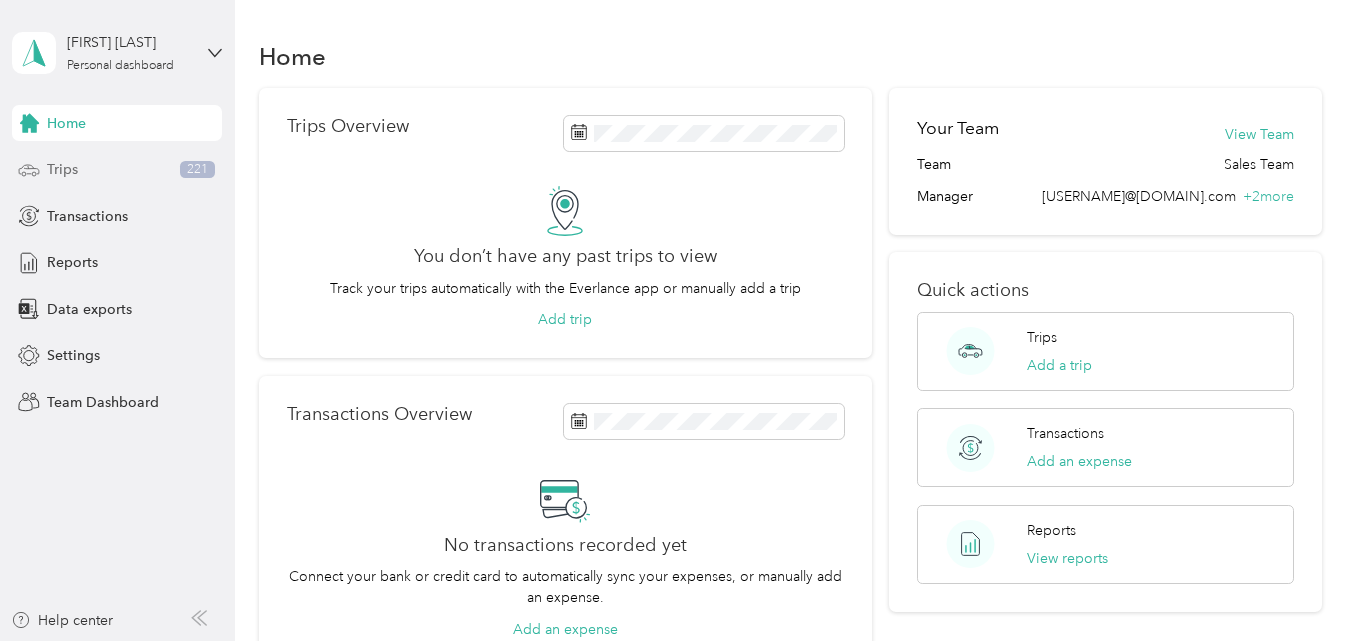 click on "Trips 221" at bounding box center [117, 170] 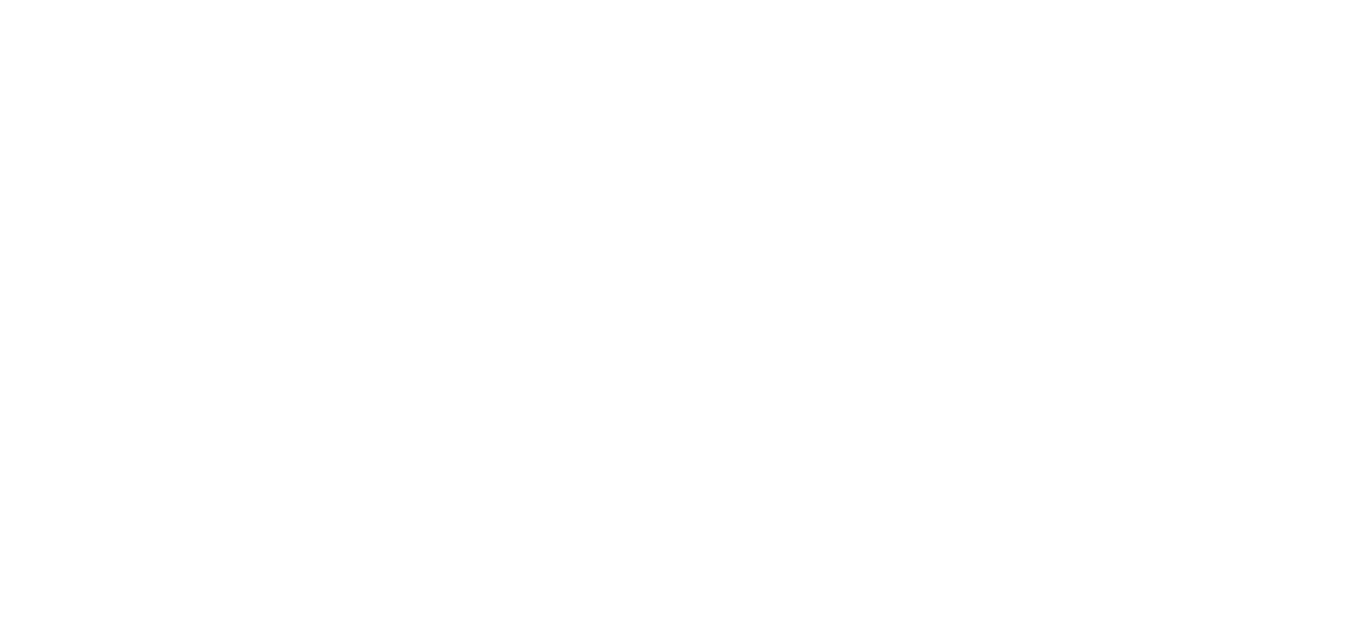scroll, scrollTop: 0, scrollLeft: 0, axis: both 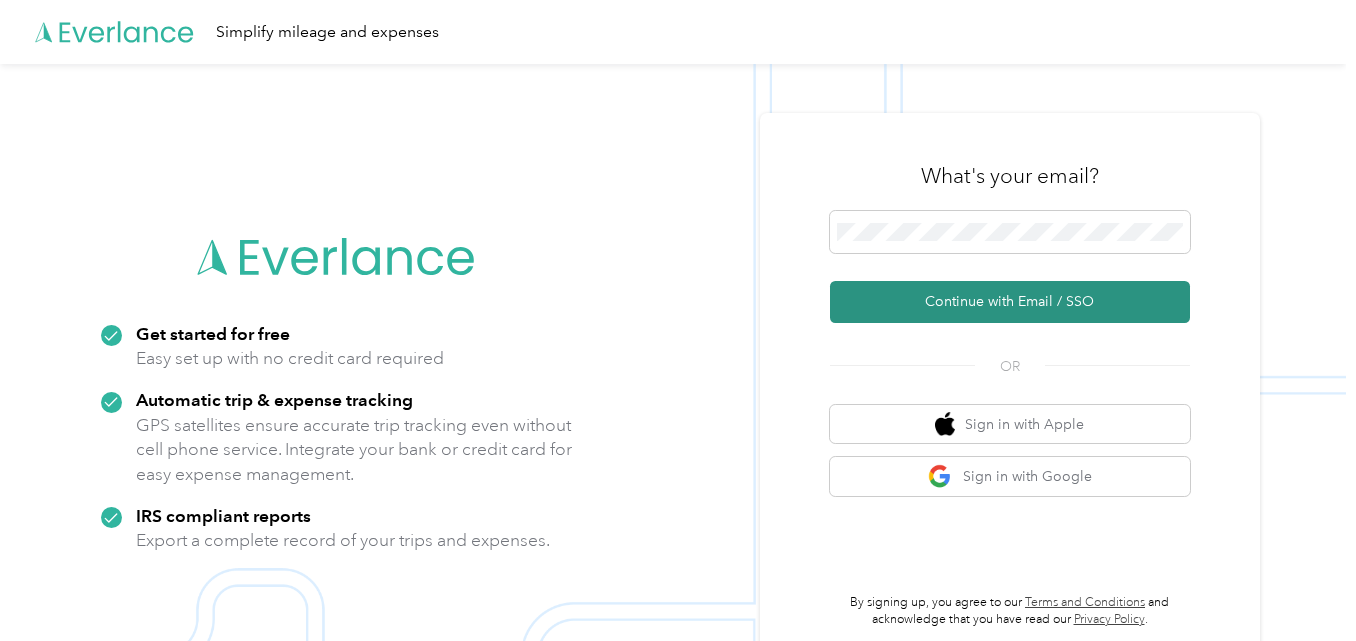 click on "Continue with Email / SSO" at bounding box center (1010, 302) 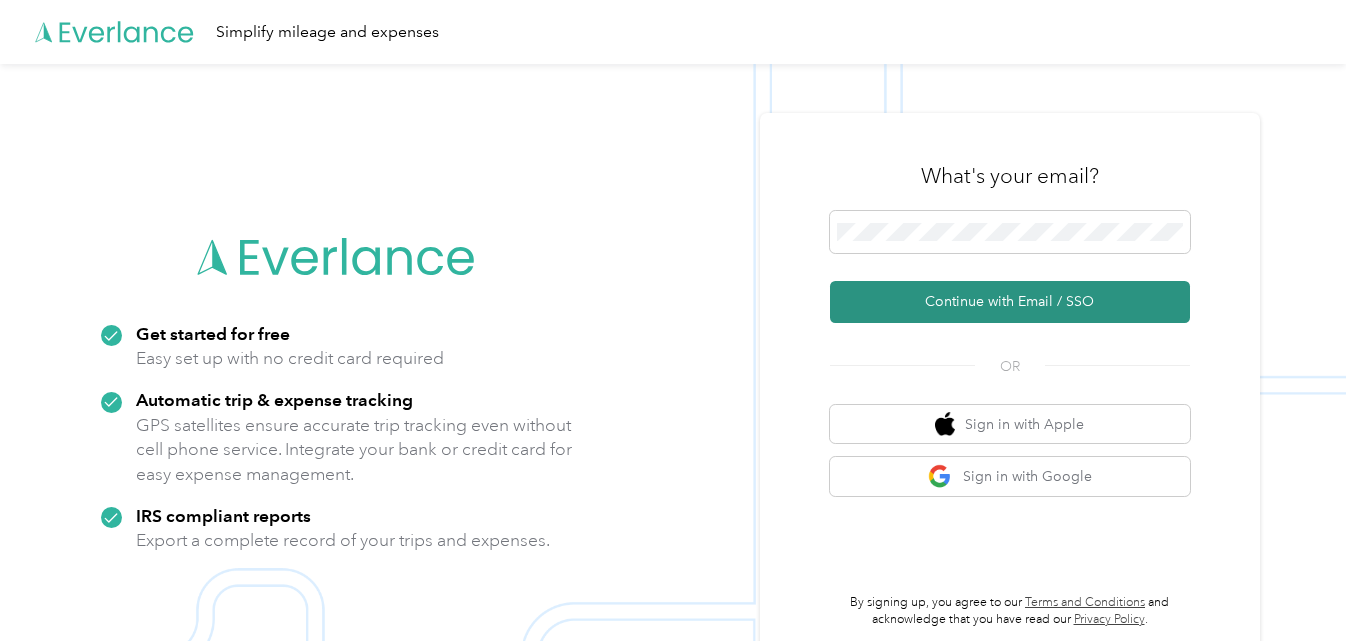 click on "Continue with Email / SSO" at bounding box center (1010, 302) 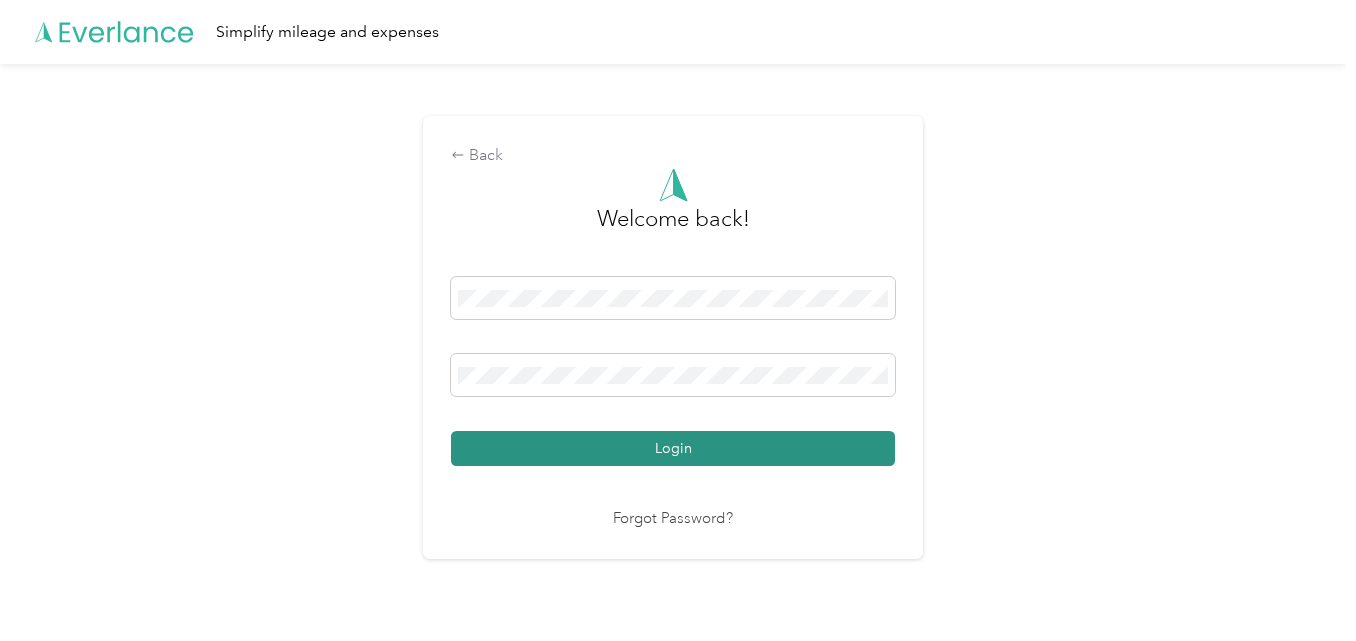 click on "Login" at bounding box center (673, 448) 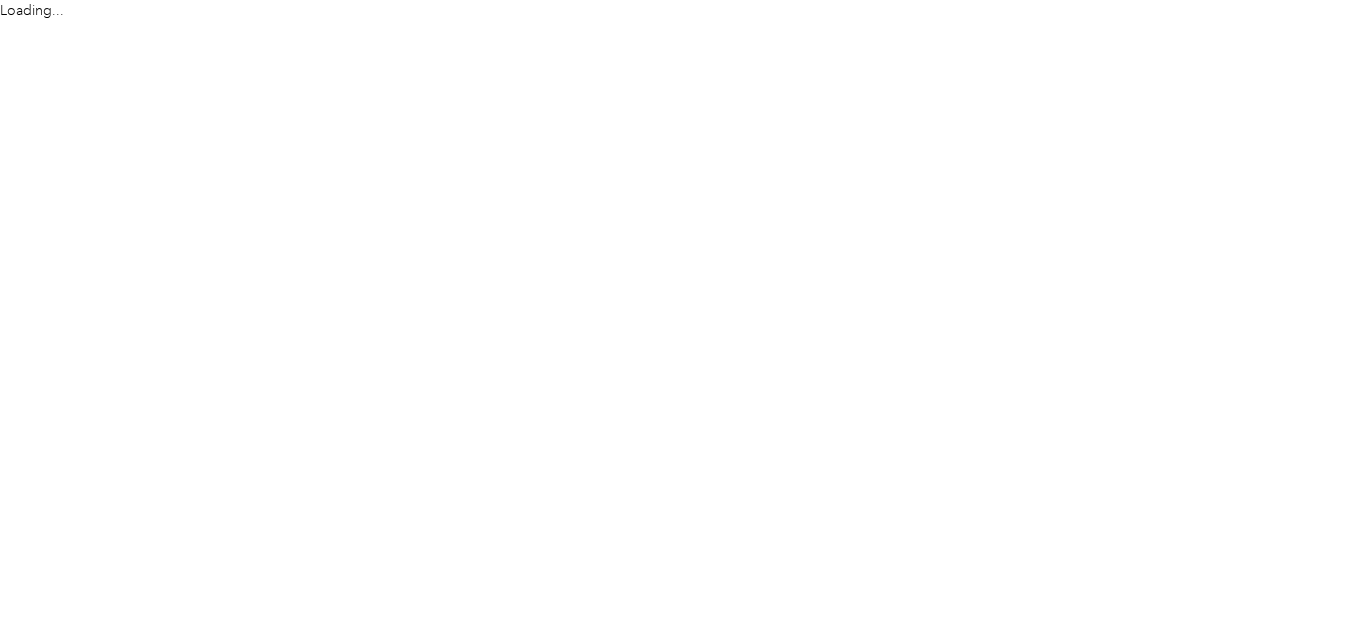 scroll, scrollTop: 0, scrollLeft: 0, axis: both 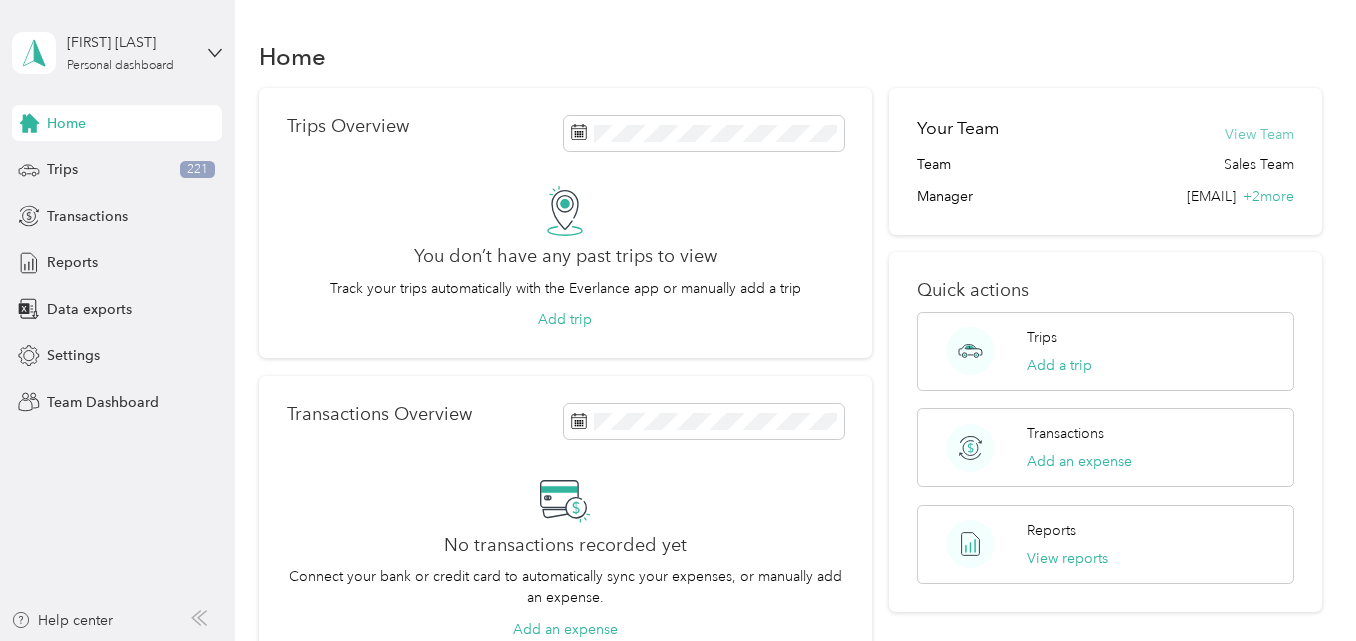 click on "View Team" at bounding box center [1259, 134] 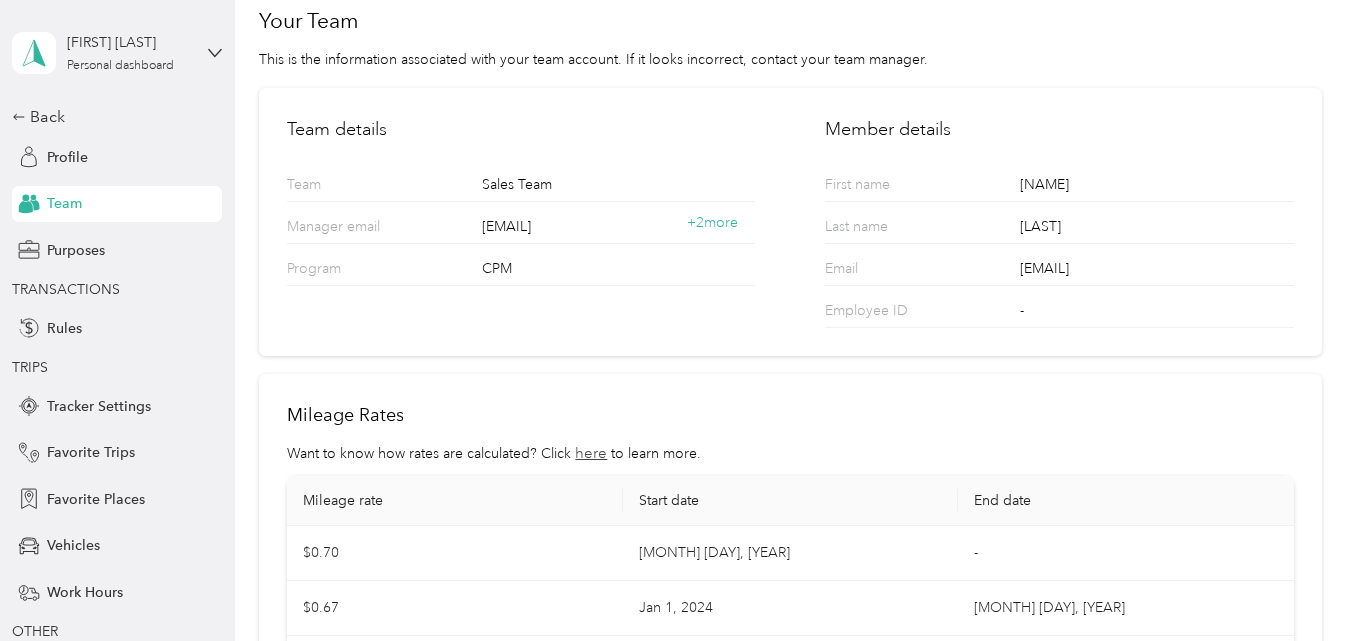 scroll, scrollTop: 0, scrollLeft: 0, axis: both 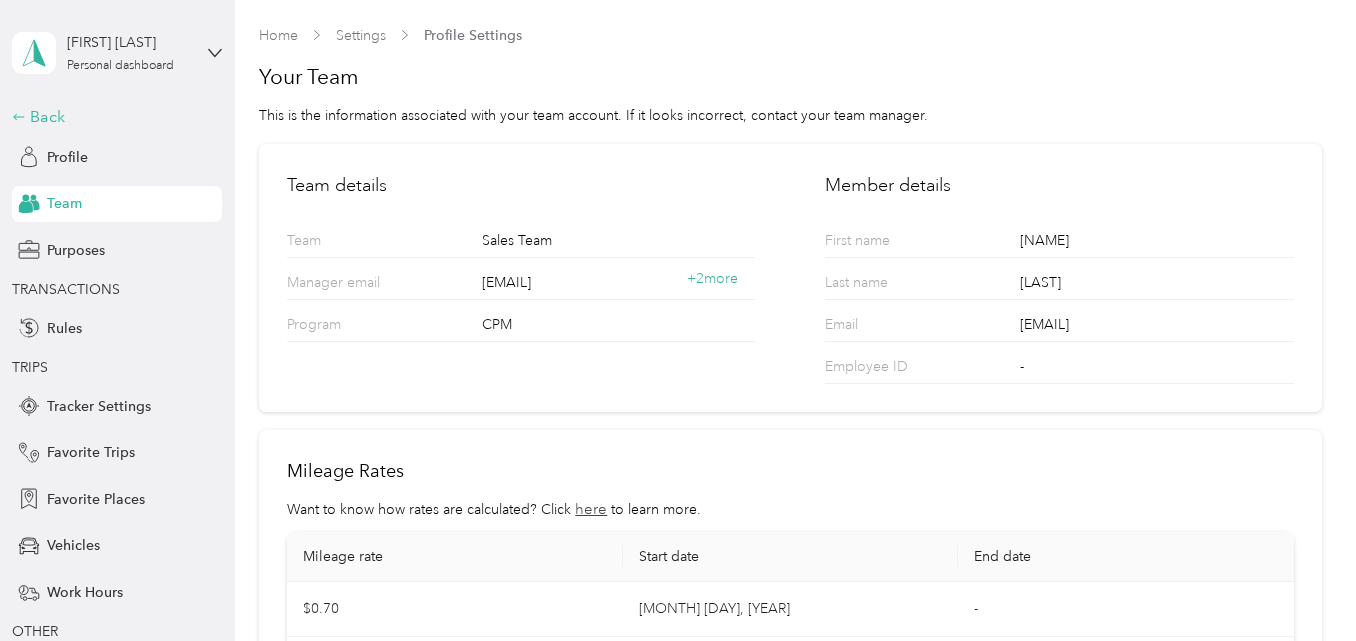 click on "Back" at bounding box center [112, 117] 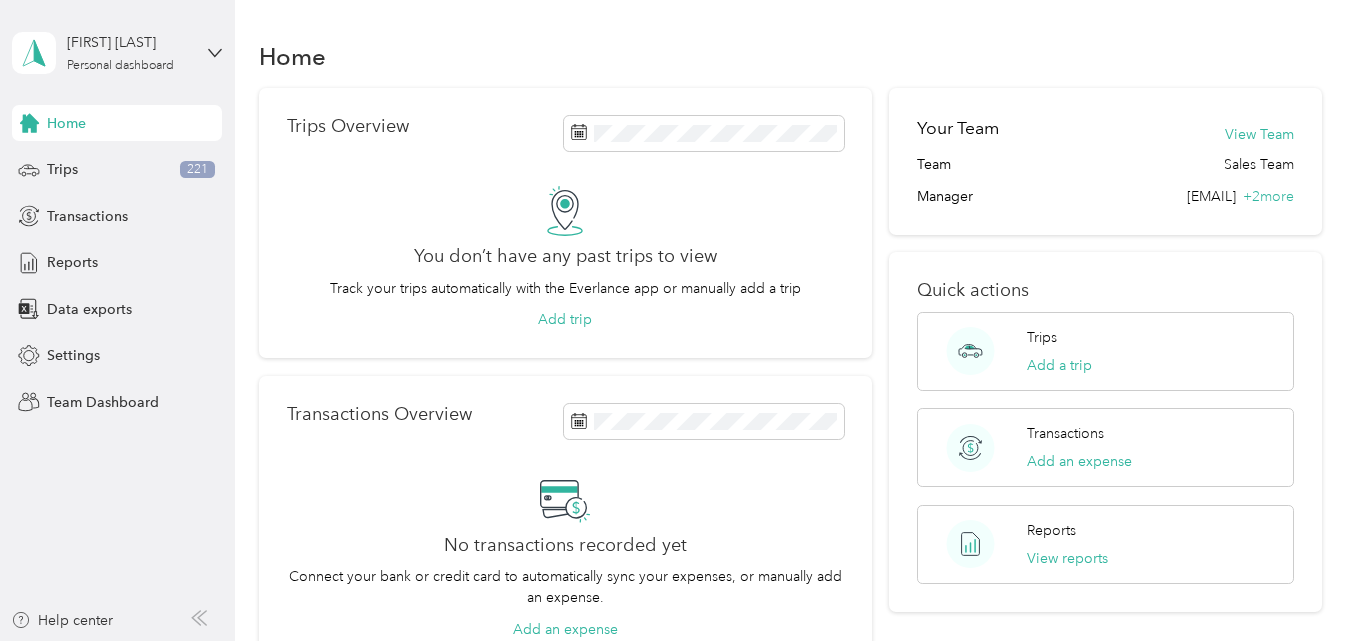 click on "Sales Team" at bounding box center (1259, 164) 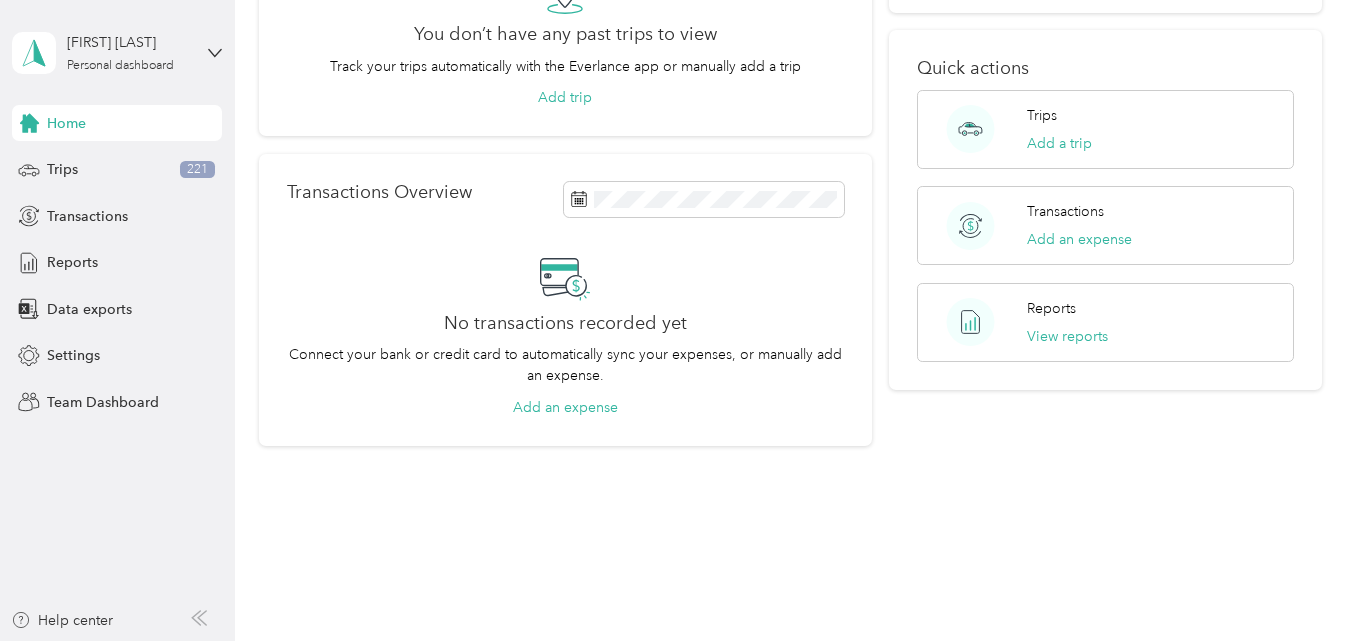 scroll, scrollTop: 233, scrollLeft: 0, axis: vertical 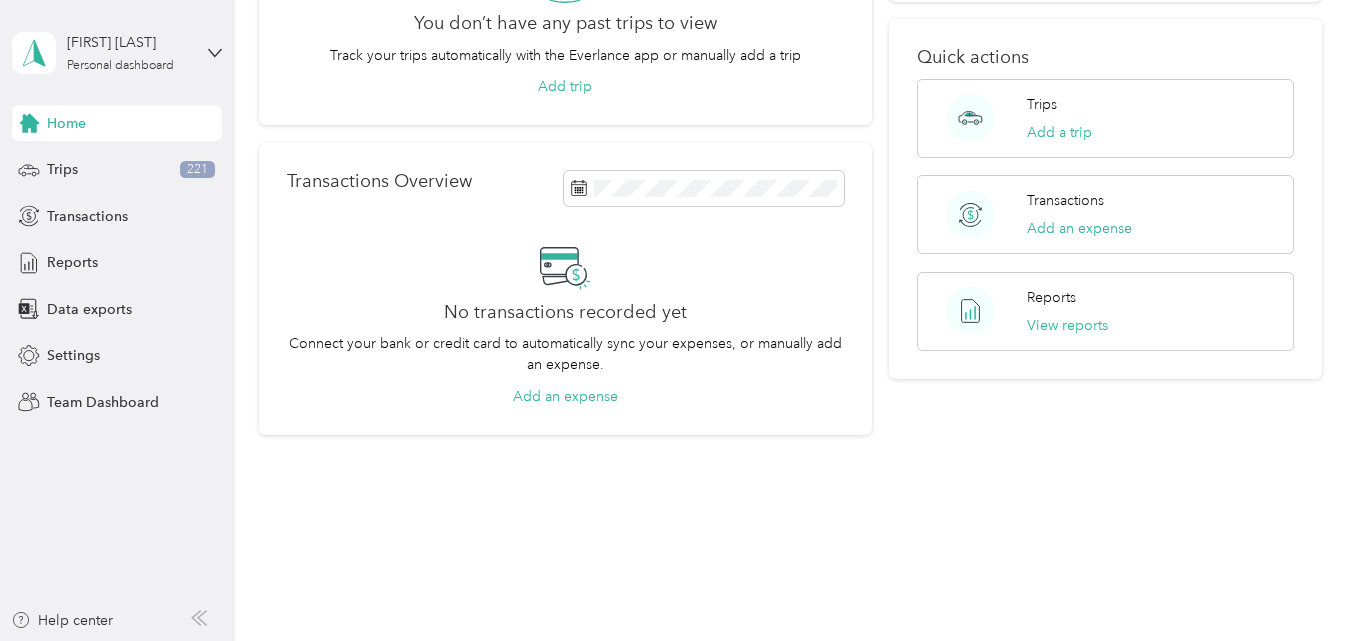 click on "Home" at bounding box center (66, 123) 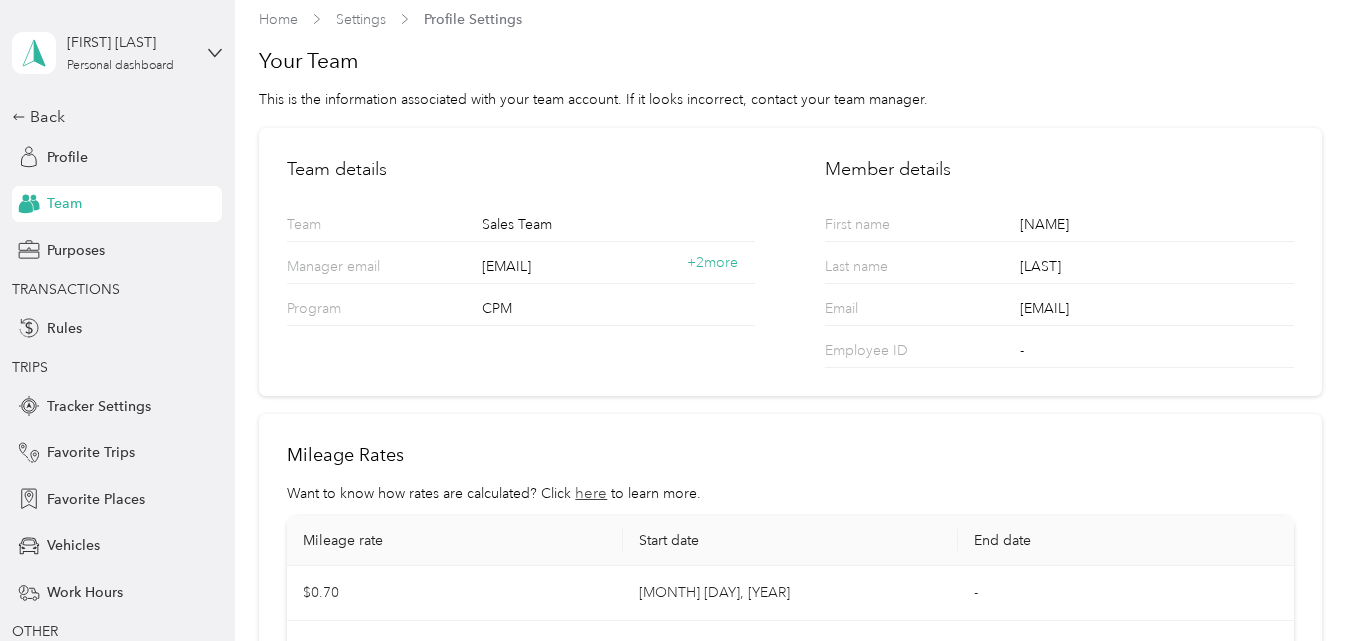 scroll, scrollTop: 0, scrollLeft: 0, axis: both 